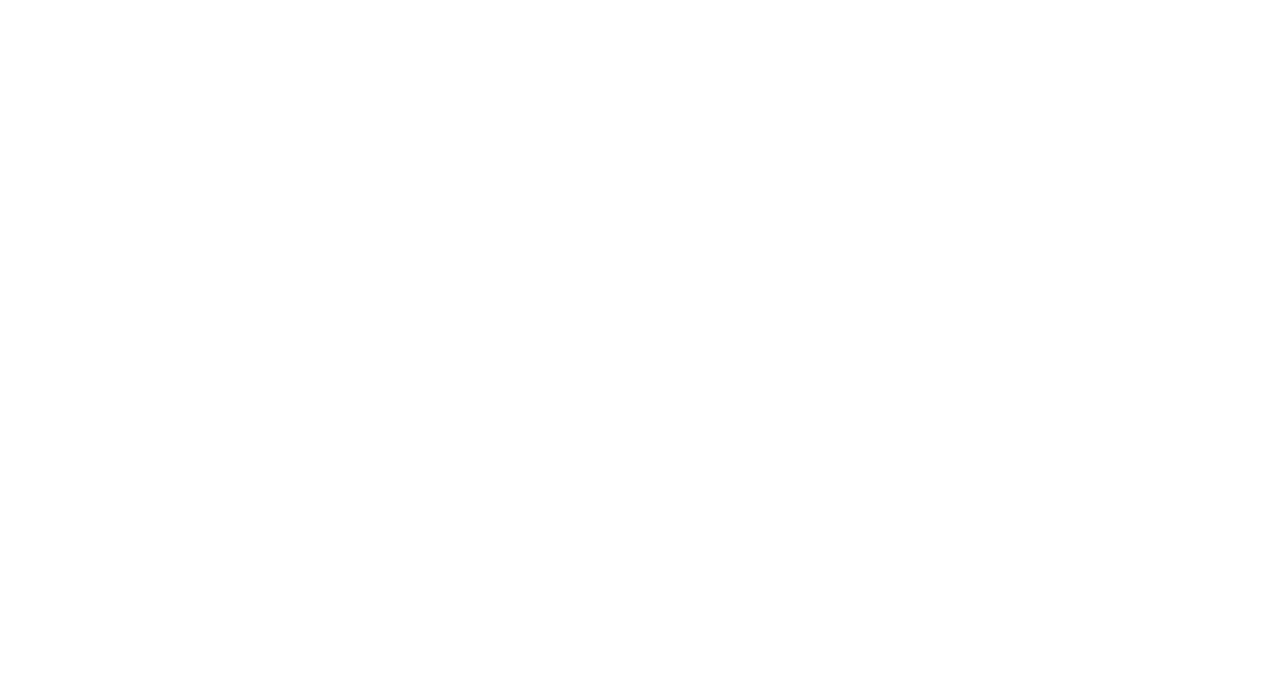scroll, scrollTop: 0, scrollLeft: 0, axis: both 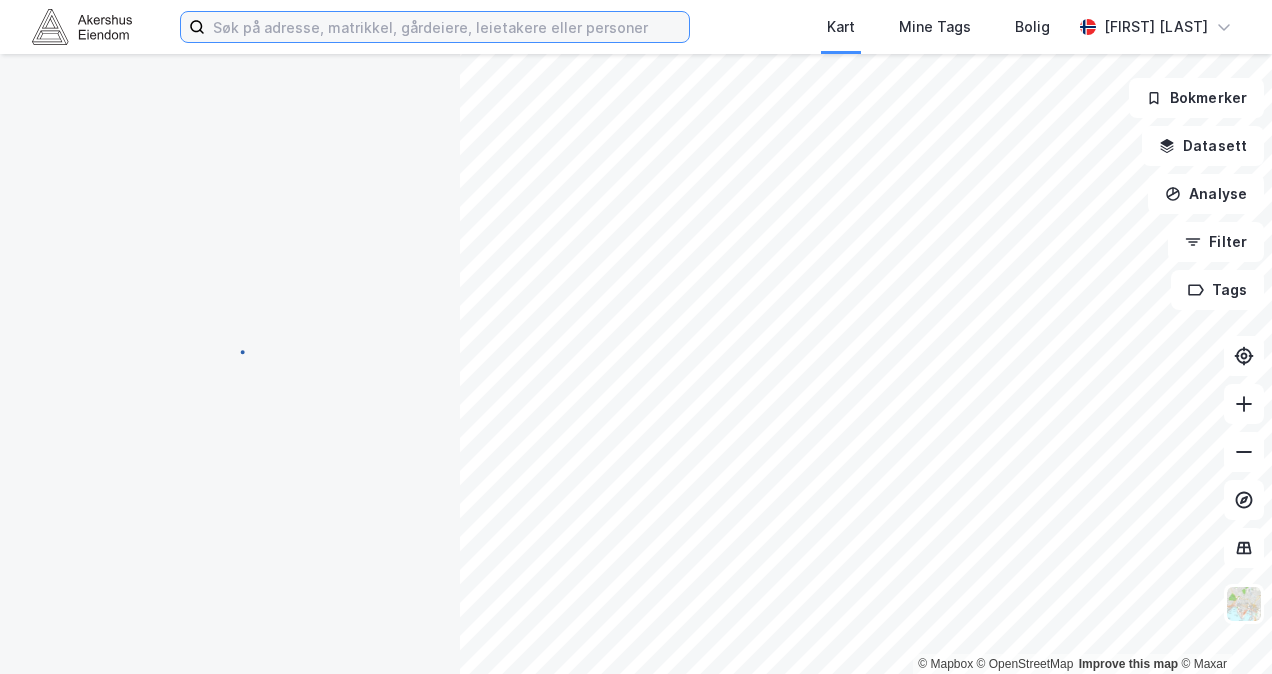 click at bounding box center [447, 27] 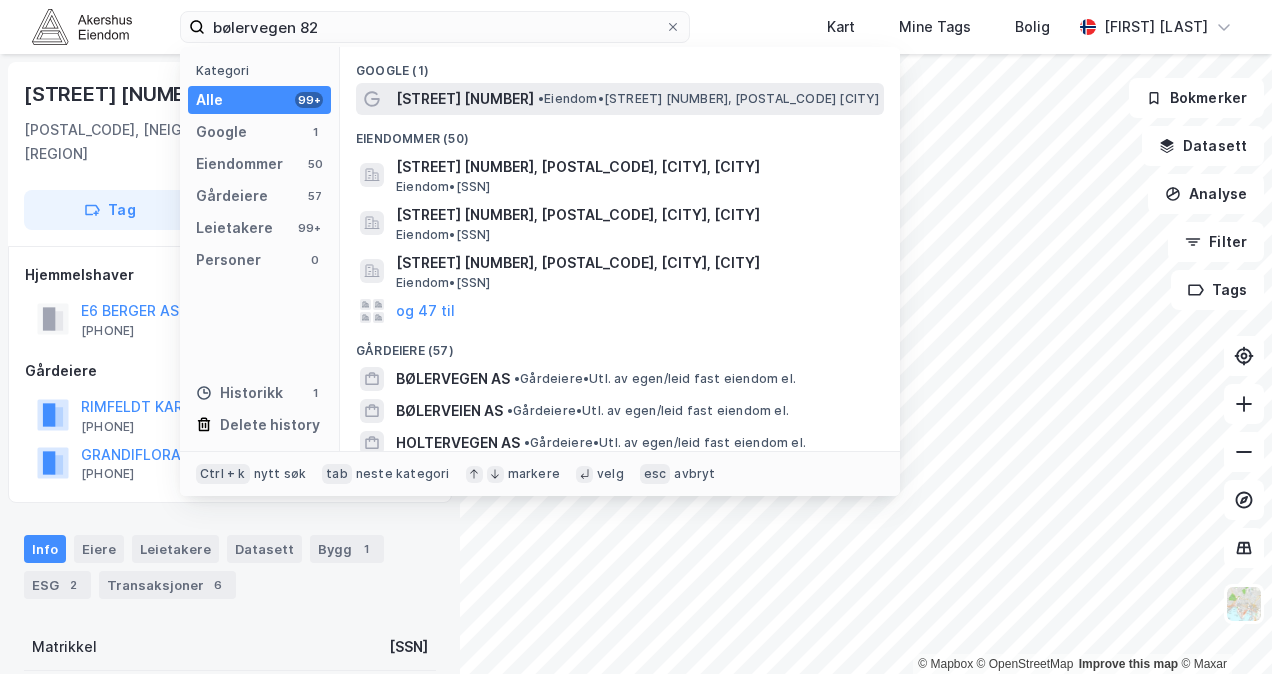 click on "[STREET] [NUMBER]" at bounding box center (465, 99) 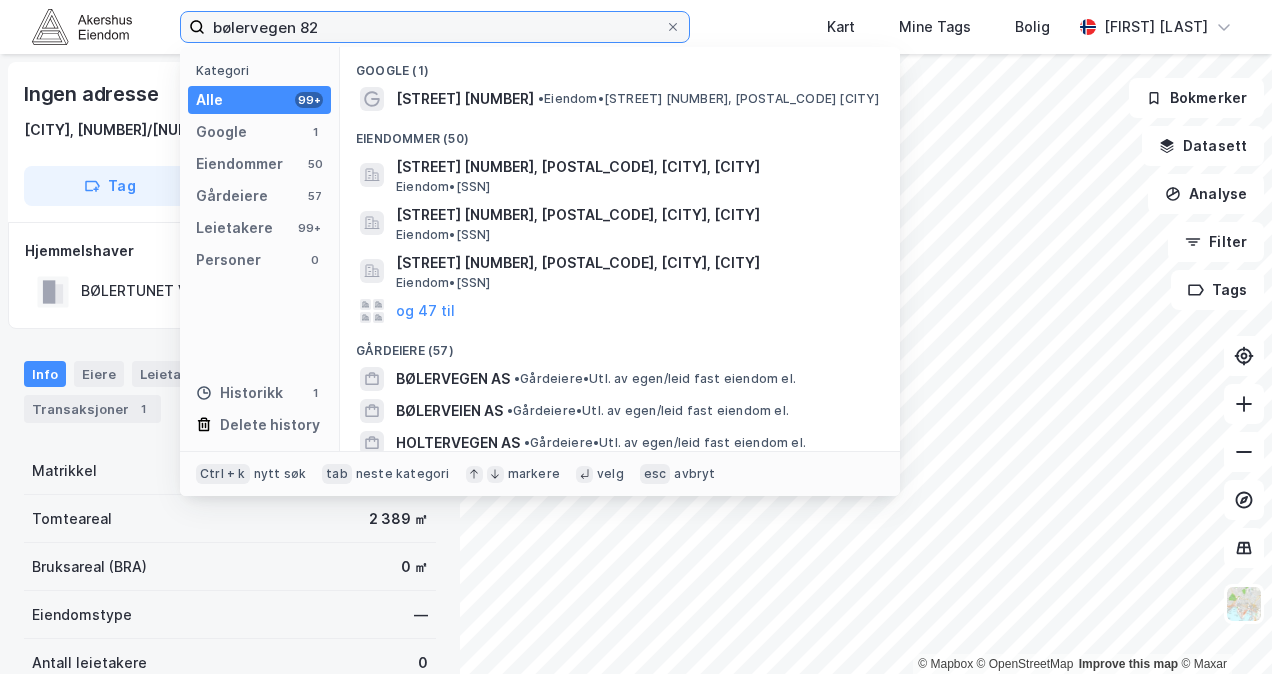 click on "bølervegen 82" at bounding box center [435, 27] 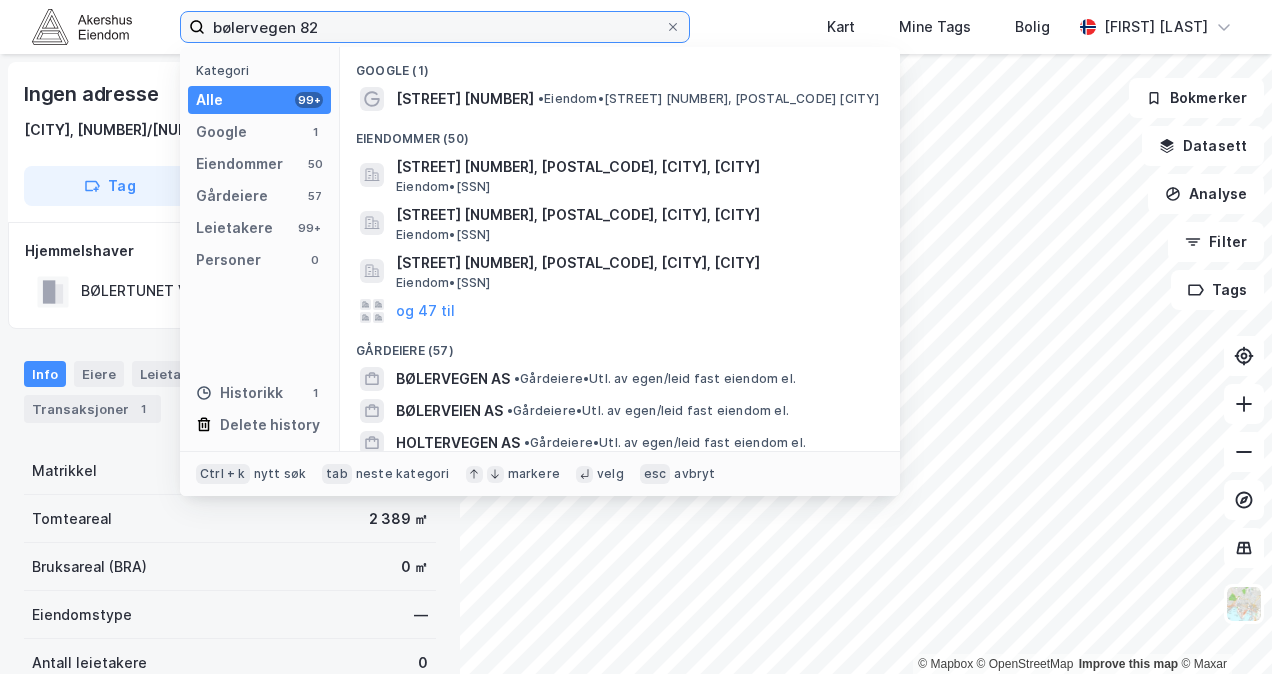 click on "bølervegen 82" at bounding box center (435, 27) 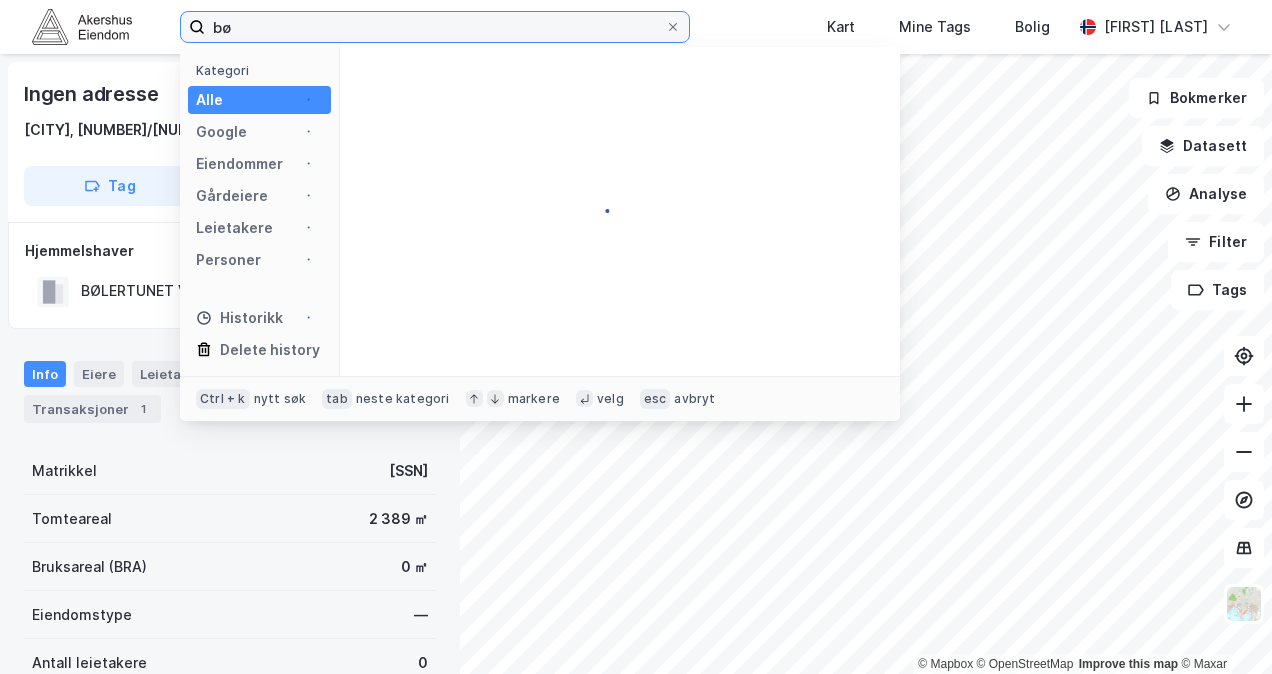 type on "b" 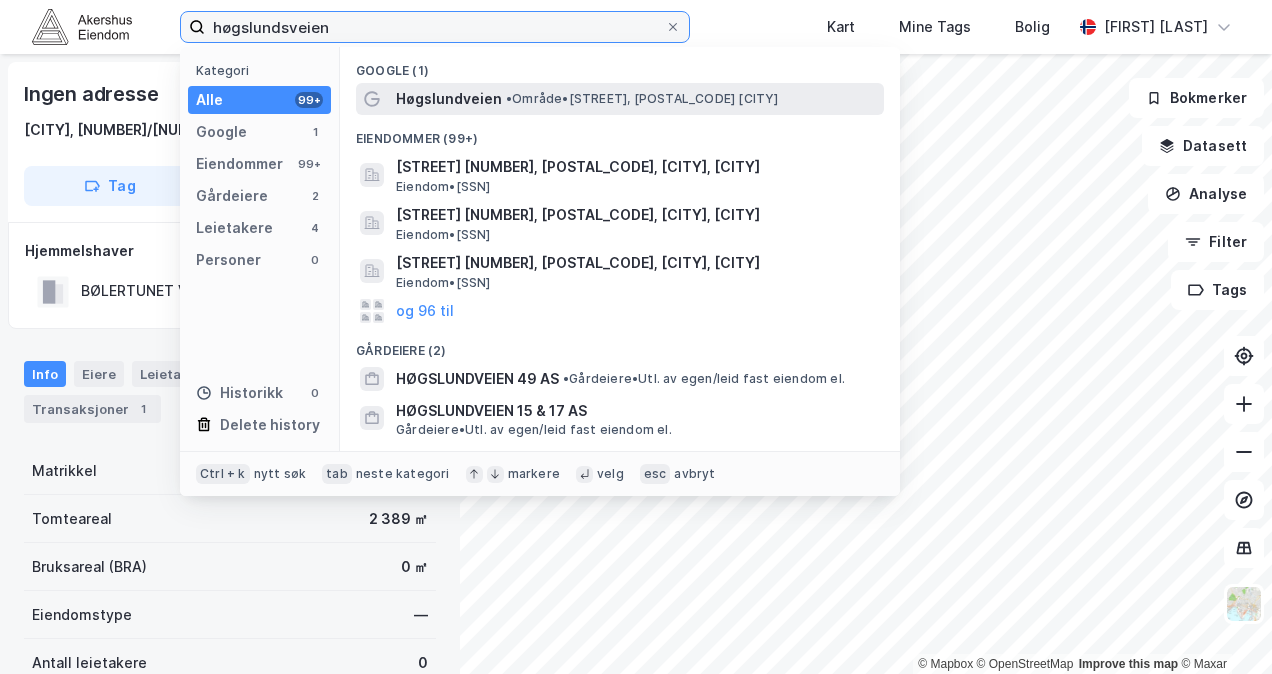 type on "høgslundsveien" 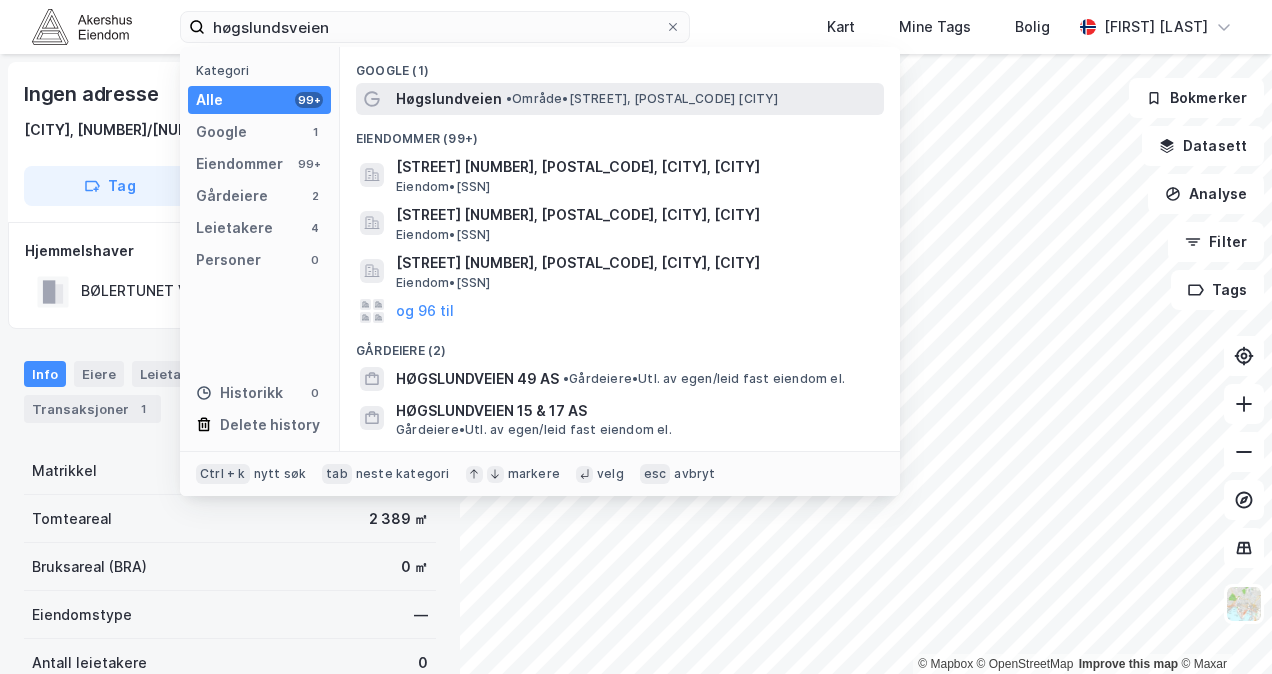 click on "Høgslundveien" at bounding box center (449, 99) 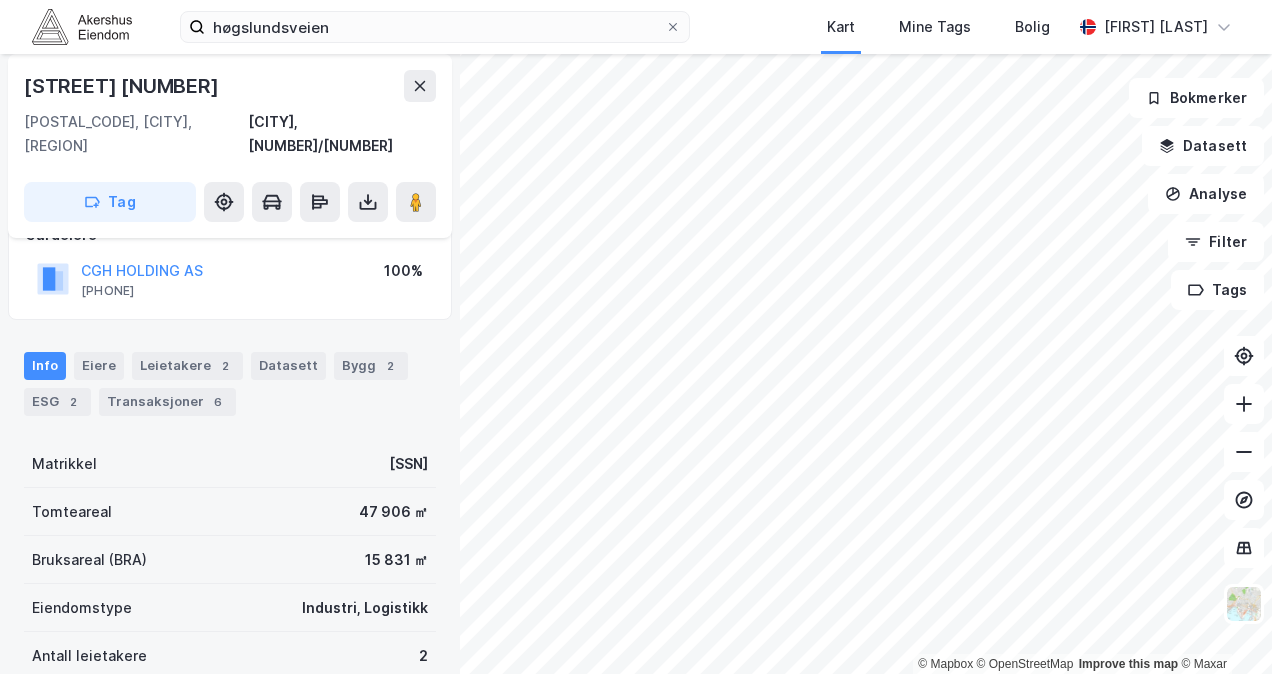 scroll, scrollTop: 145, scrollLeft: 0, axis: vertical 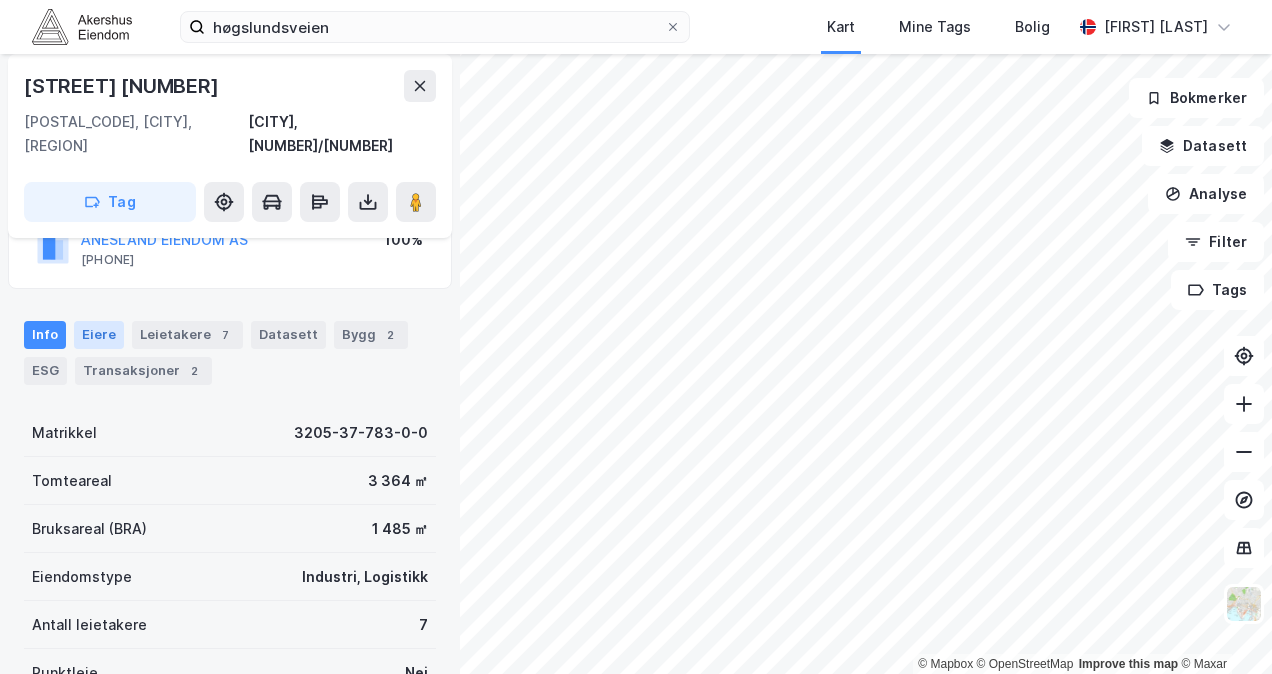 click on "Eiere" at bounding box center [99, 335] 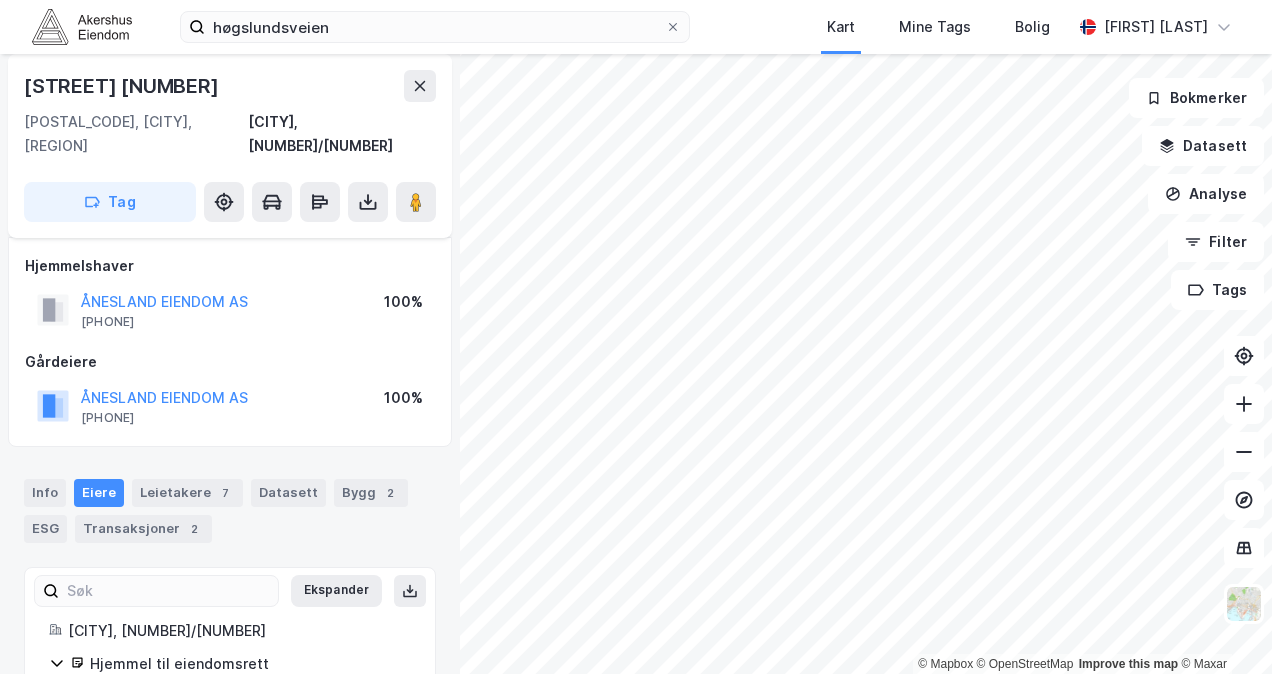 scroll, scrollTop: 104, scrollLeft: 0, axis: vertical 